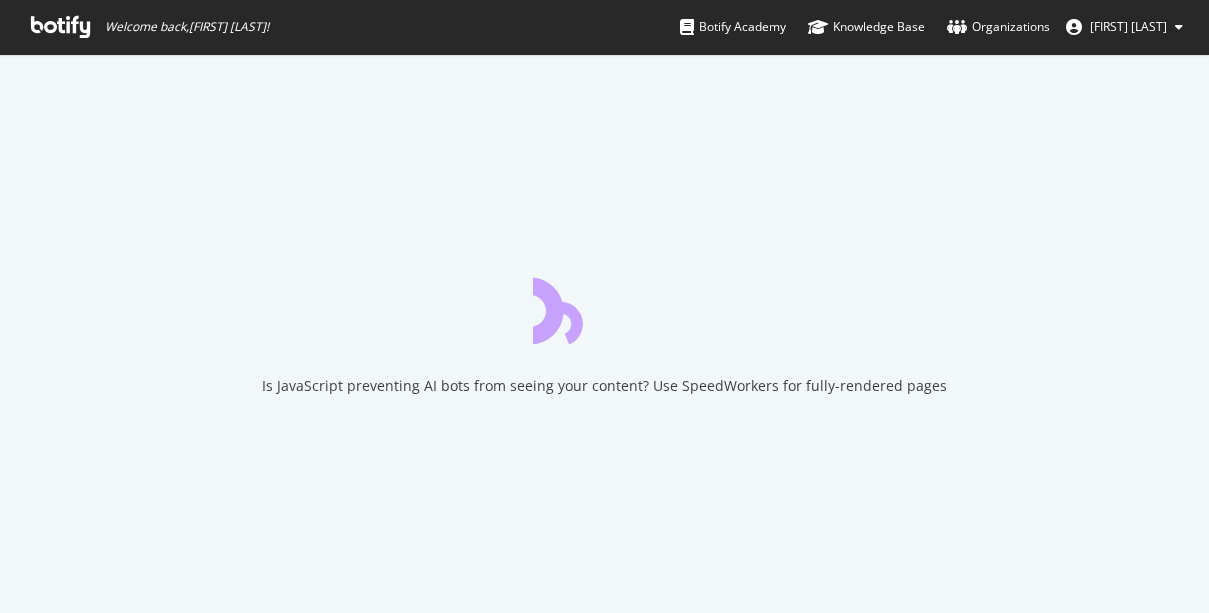 scroll, scrollTop: 0, scrollLeft: 0, axis: both 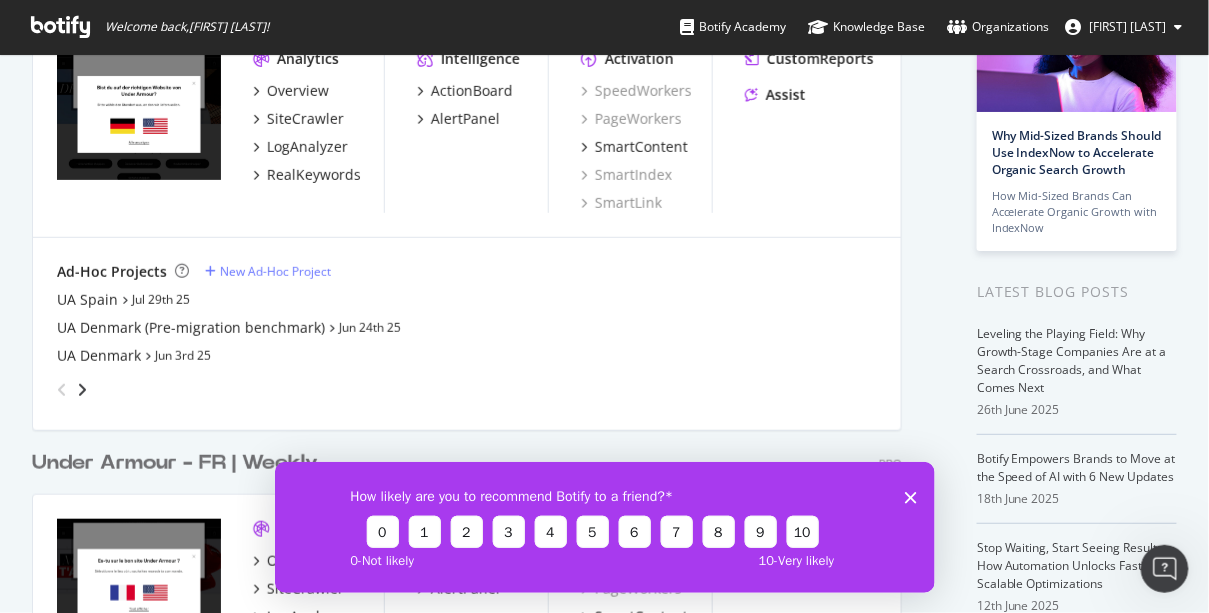 click 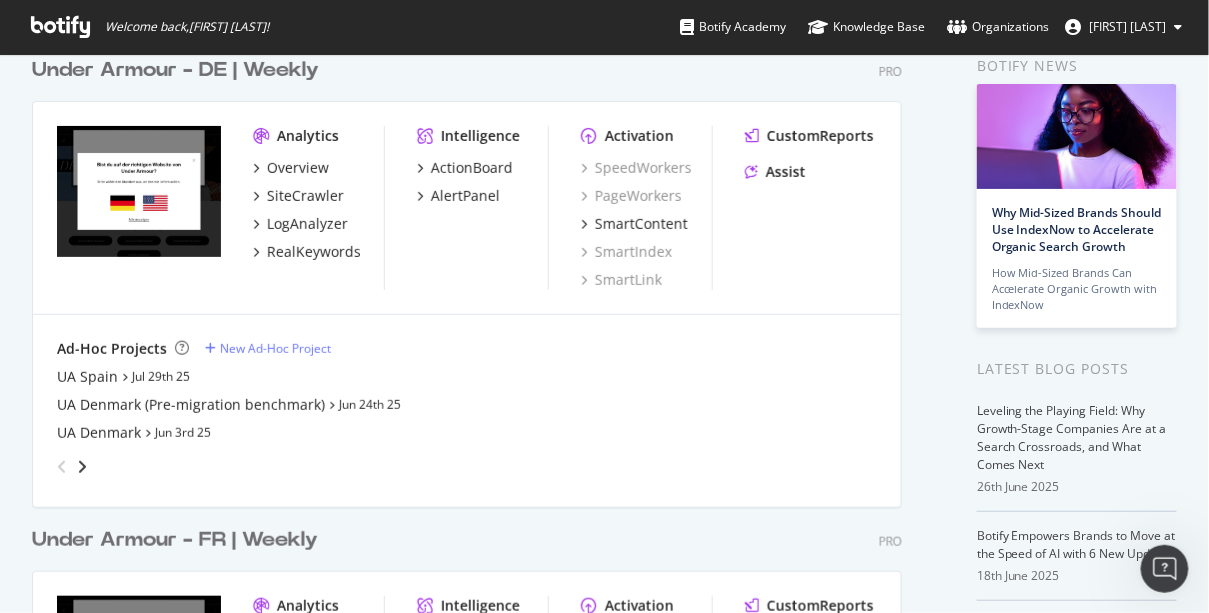 scroll, scrollTop: 0, scrollLeft: 0, axis: both 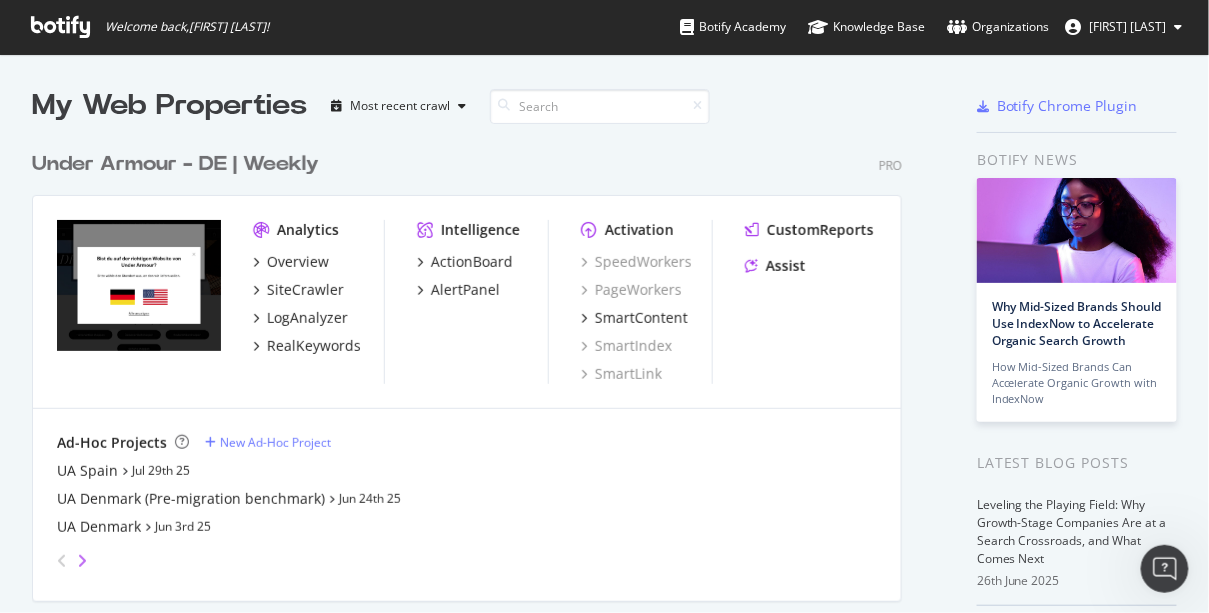 click at bounding box center [82, 561] 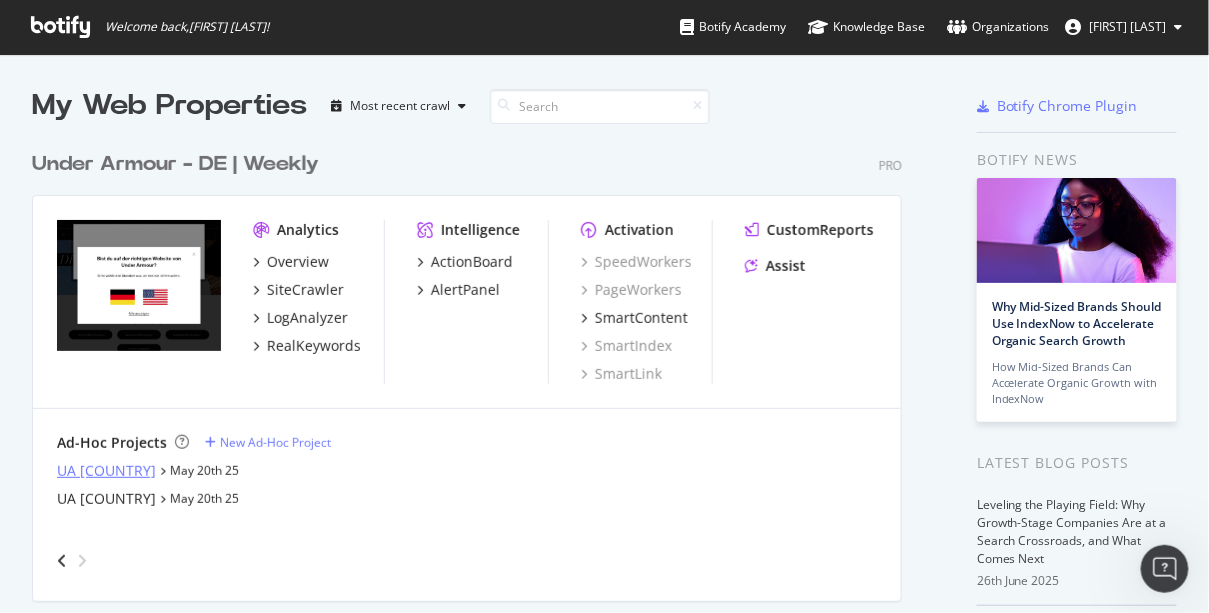click on "UA [COUNTRY]" at bounding box center (106, 471) 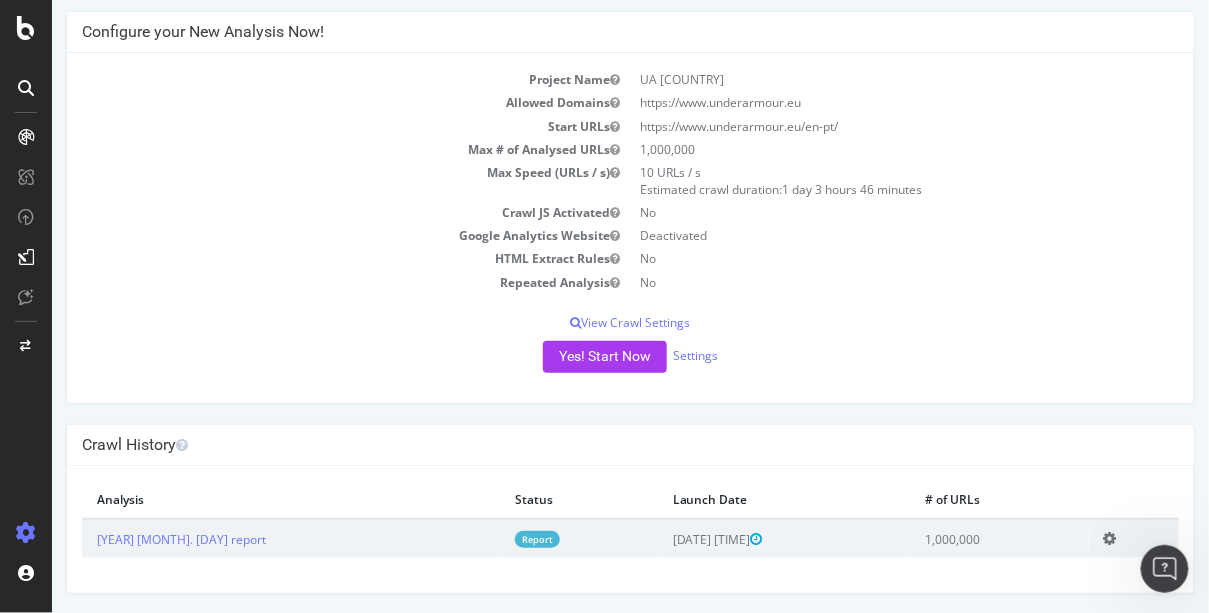 scroll, scrollTop: 0, scrollLeft: 0, axis: both 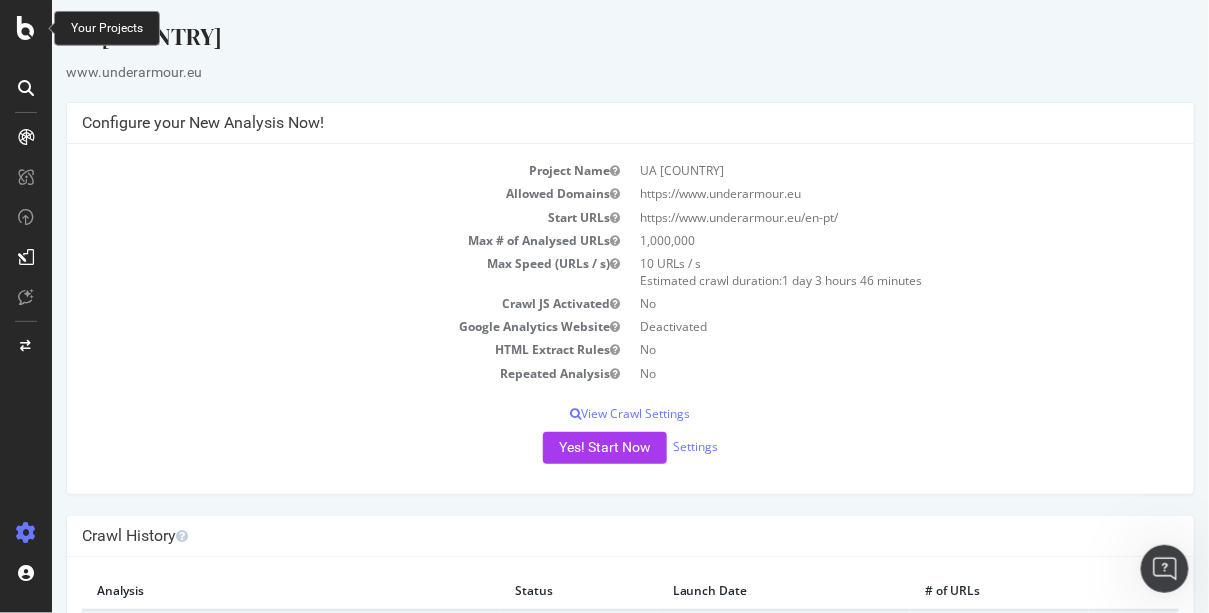 click at bounding box center (26, 28) 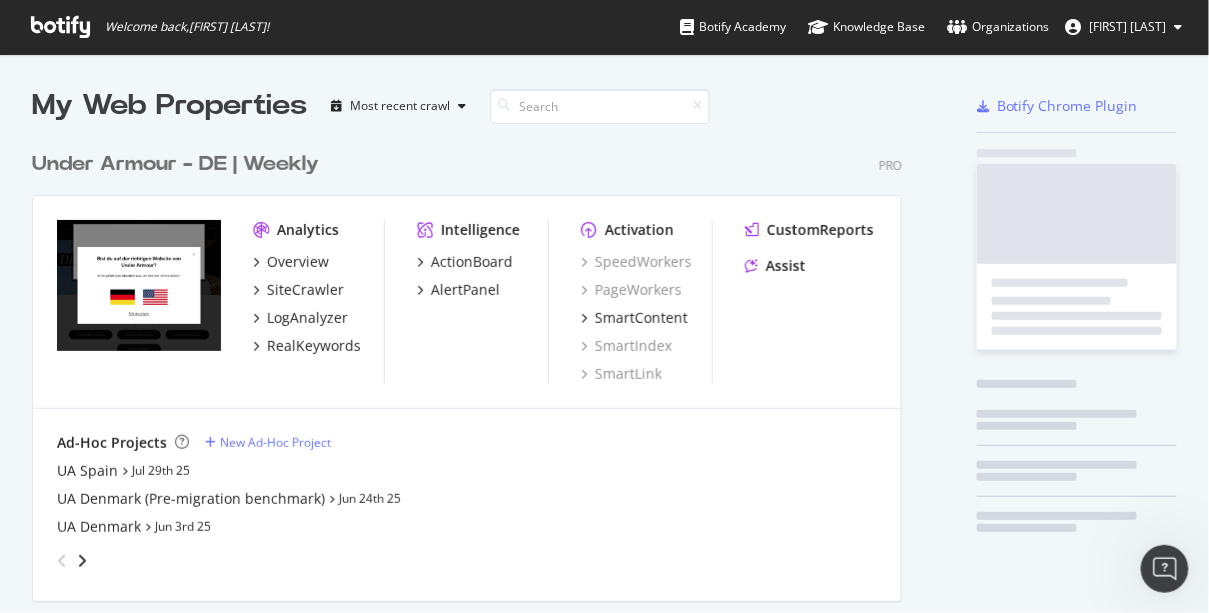 scroll, scrollTop: 13, scrollLeft: 13, axis: both 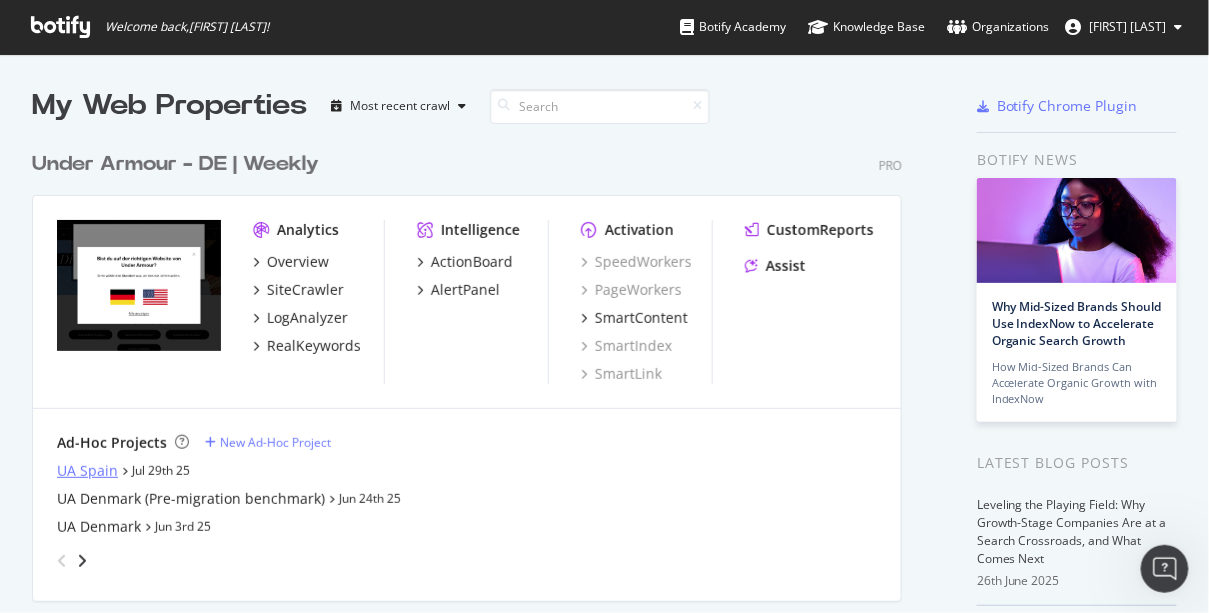 click on "UA Spain" at bounding box center (87, 471) 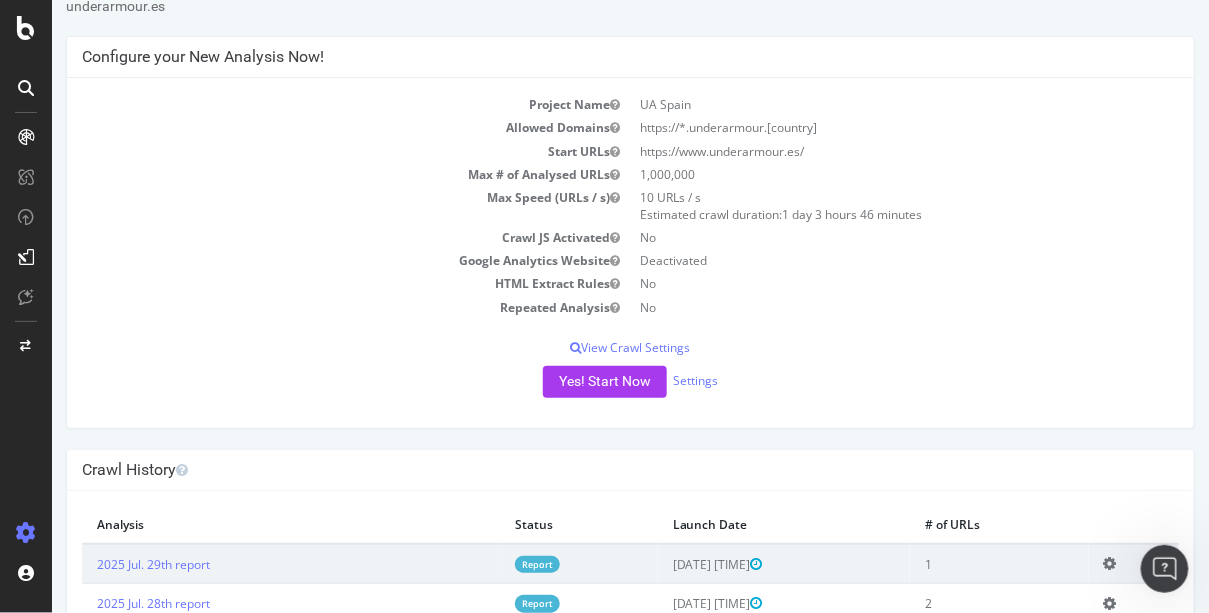scroll, scrollTop: 0, scrollLeft: 0, axis: both 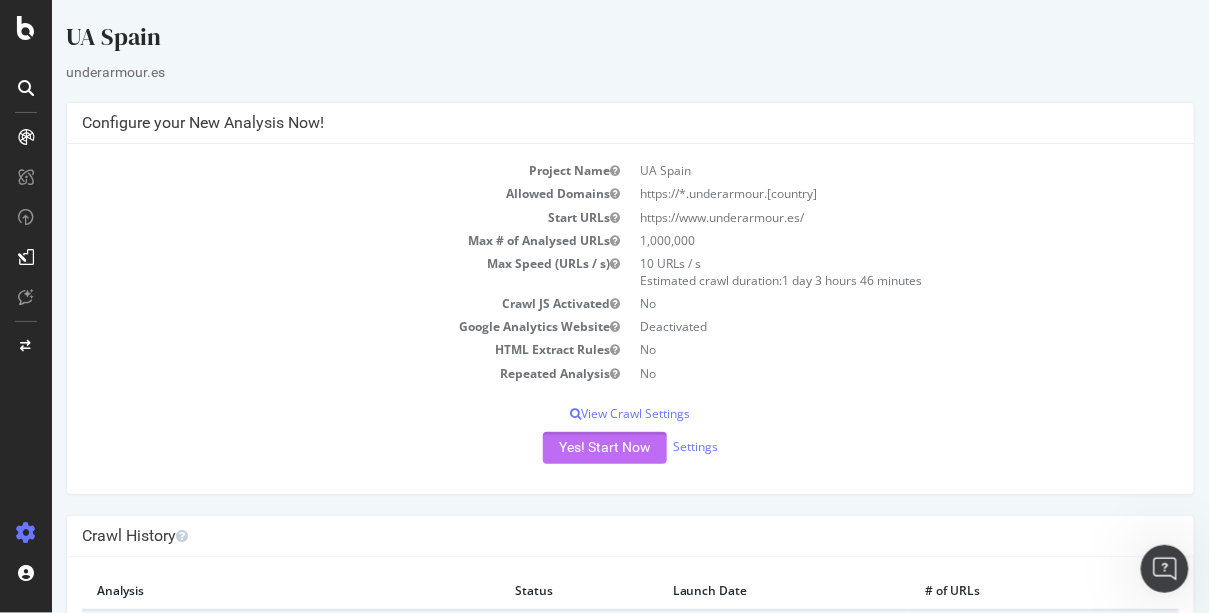 click on "Yes! Start Now" at bounding box center (604, 448) 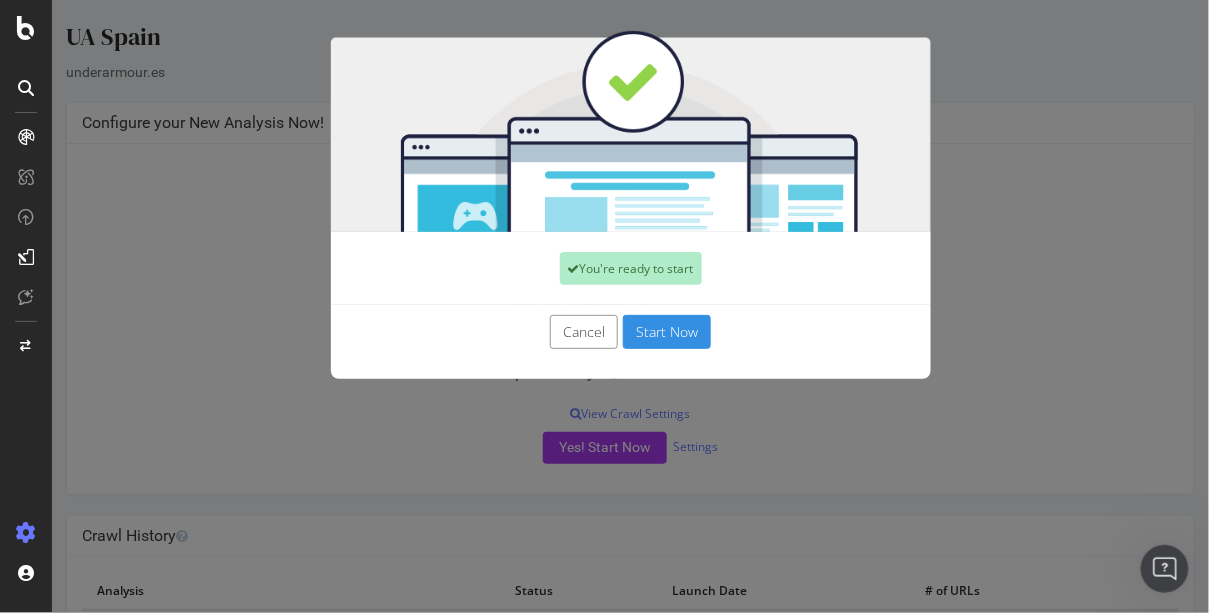 click on "Start Now" at bounding box center [666, 332] 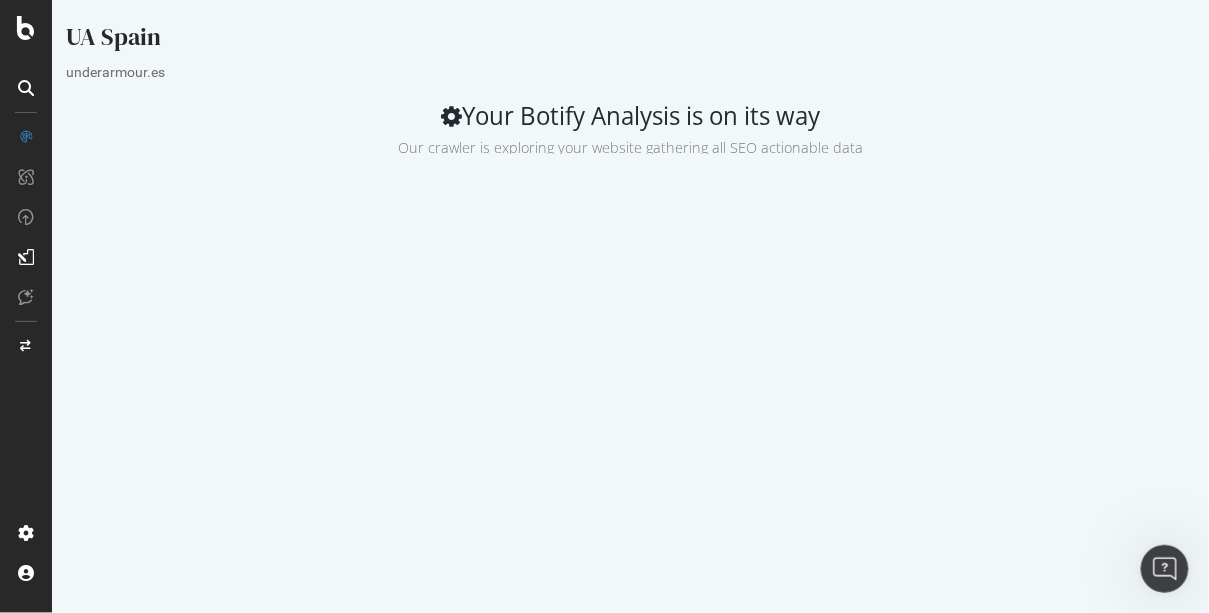 scroll, scrollTop: 0, scrollLeft: 0, axis: both 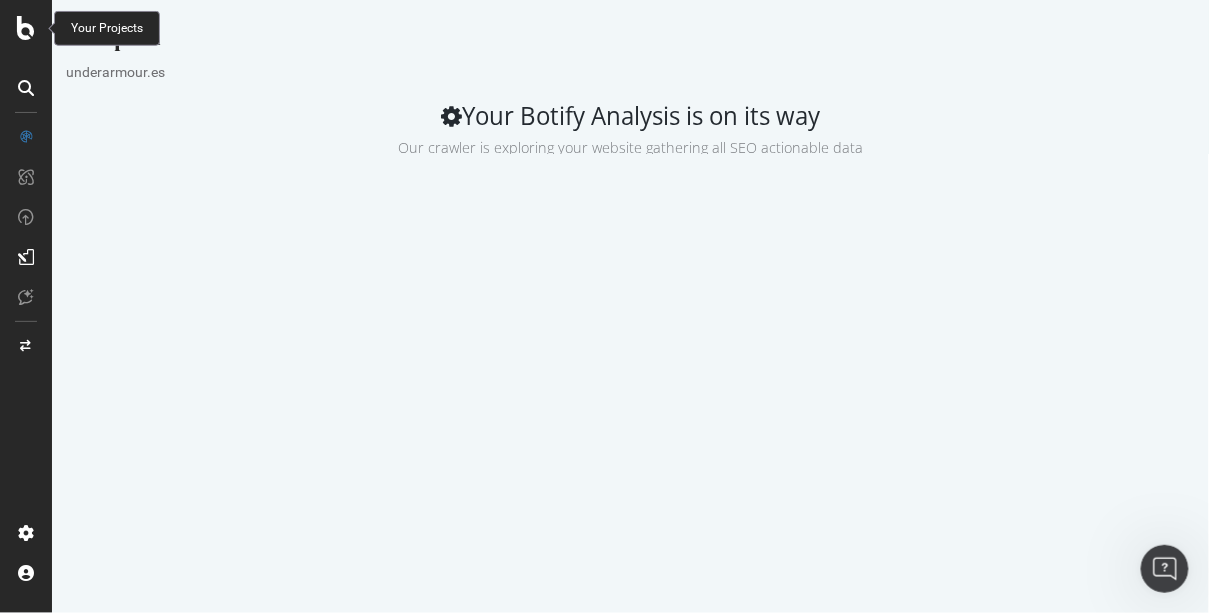 click at bounding box center (26, 28) 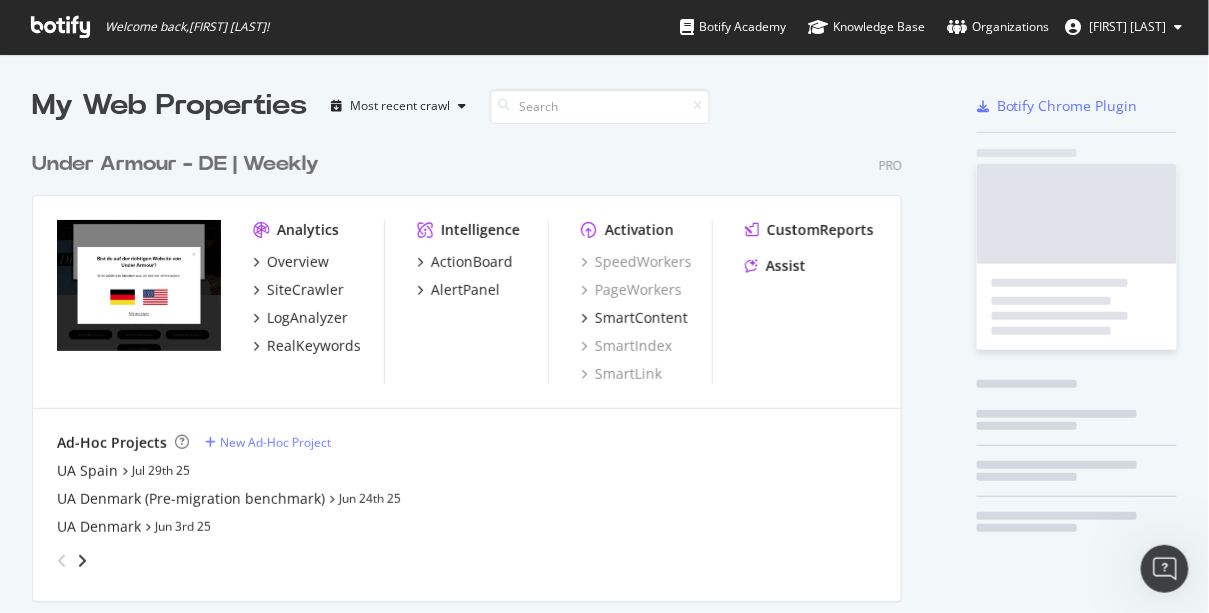 scroll, scrollTop: 13, scrollLeft: 13, axis: both 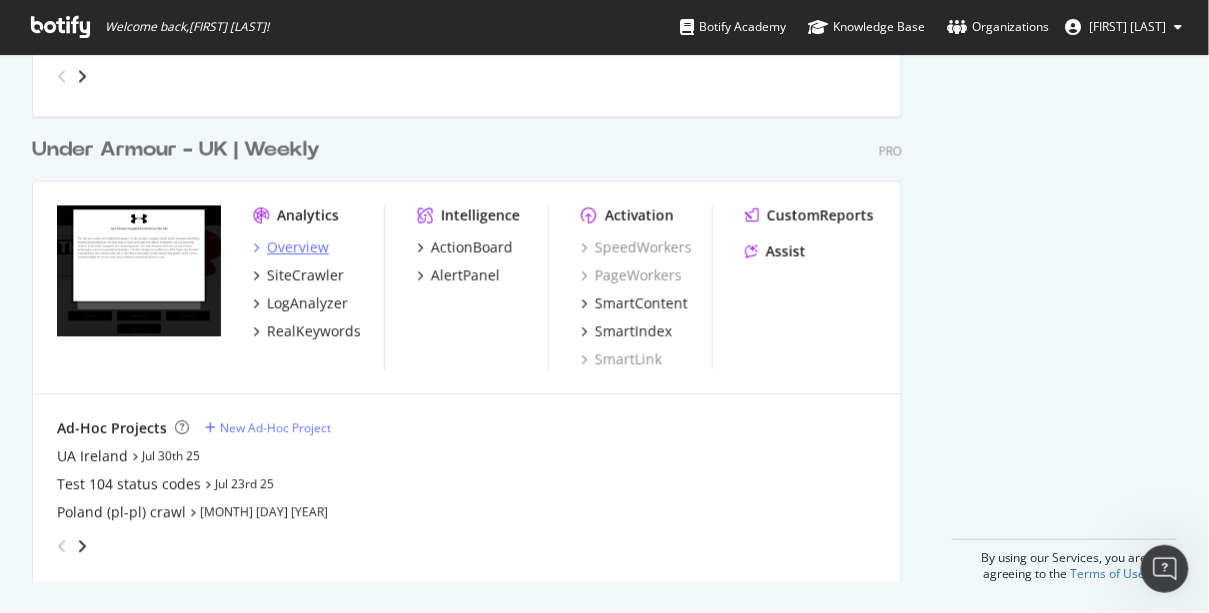 click on "Overview" at bounding box center [298, 248] 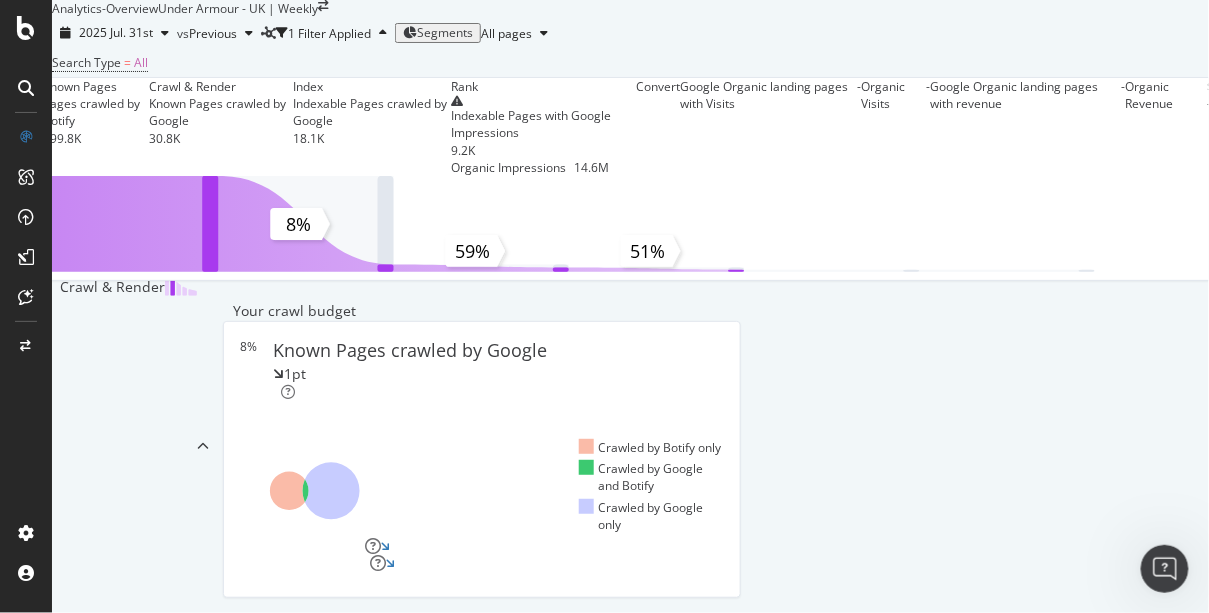 scroll, scrollTop: 0, scrollLeft: 0, axis: both 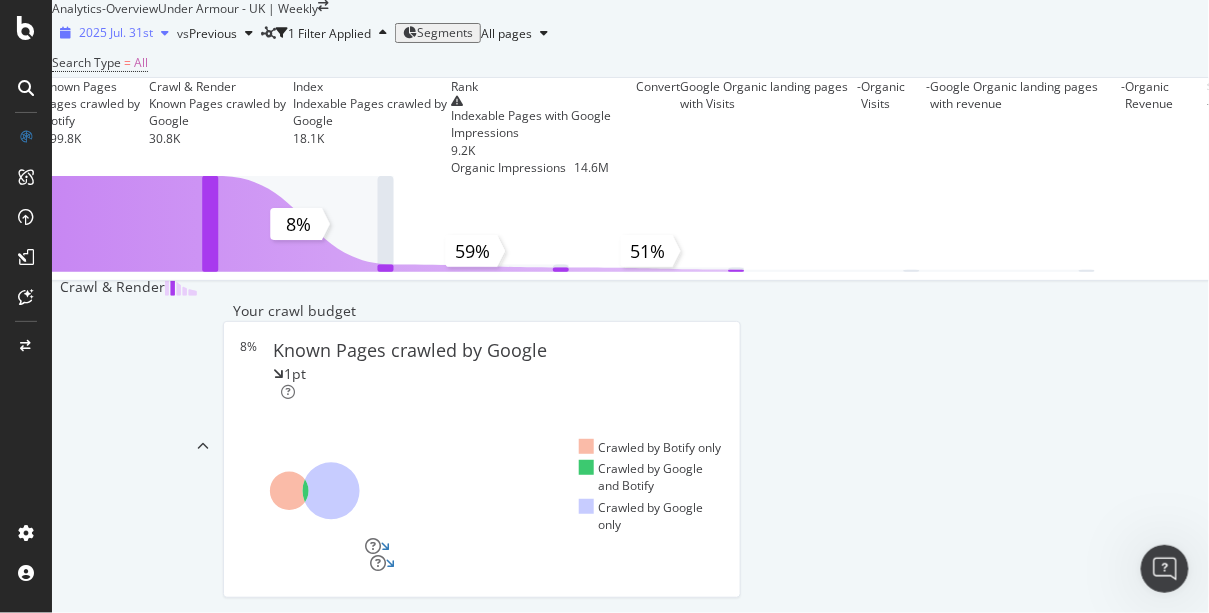 click on "2025 Jul. 31st" at bounding box center (116, 32) 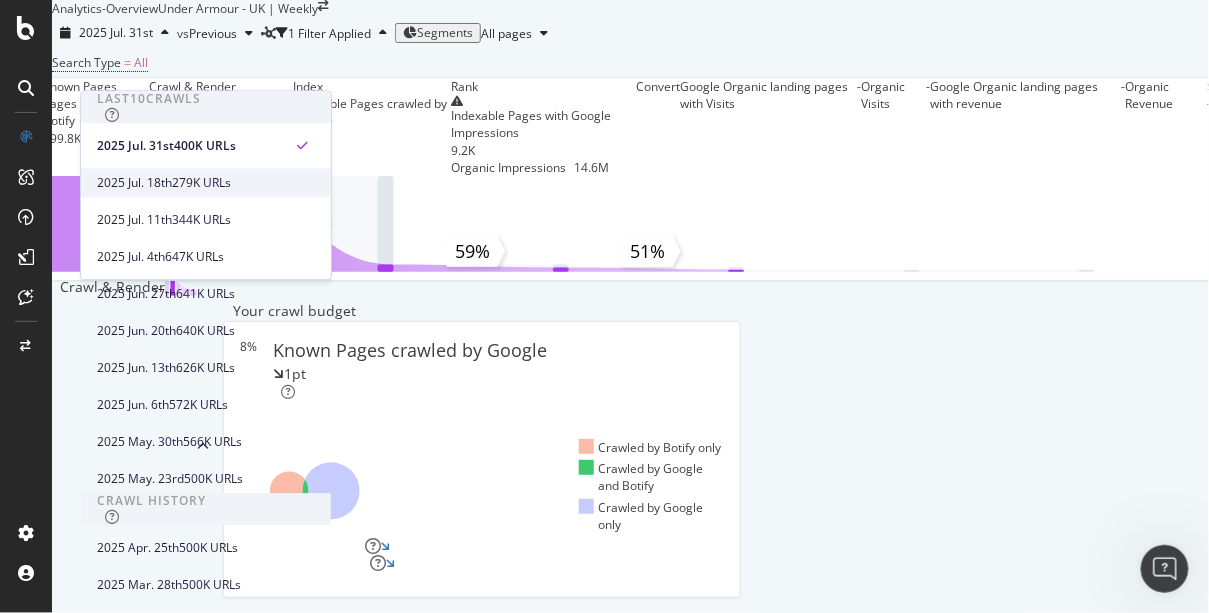 scroll, scrollTop: 3, scrollLeft: 0, axis: vertical 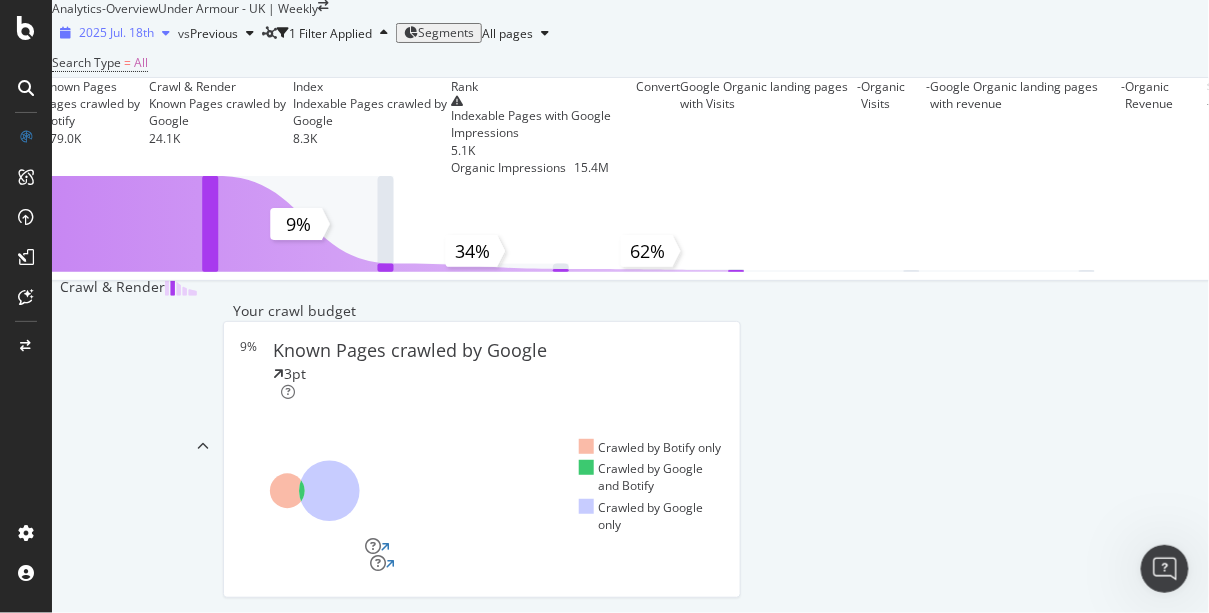 click on "2025 Jul. 18th" at bounding box center (116, 32) 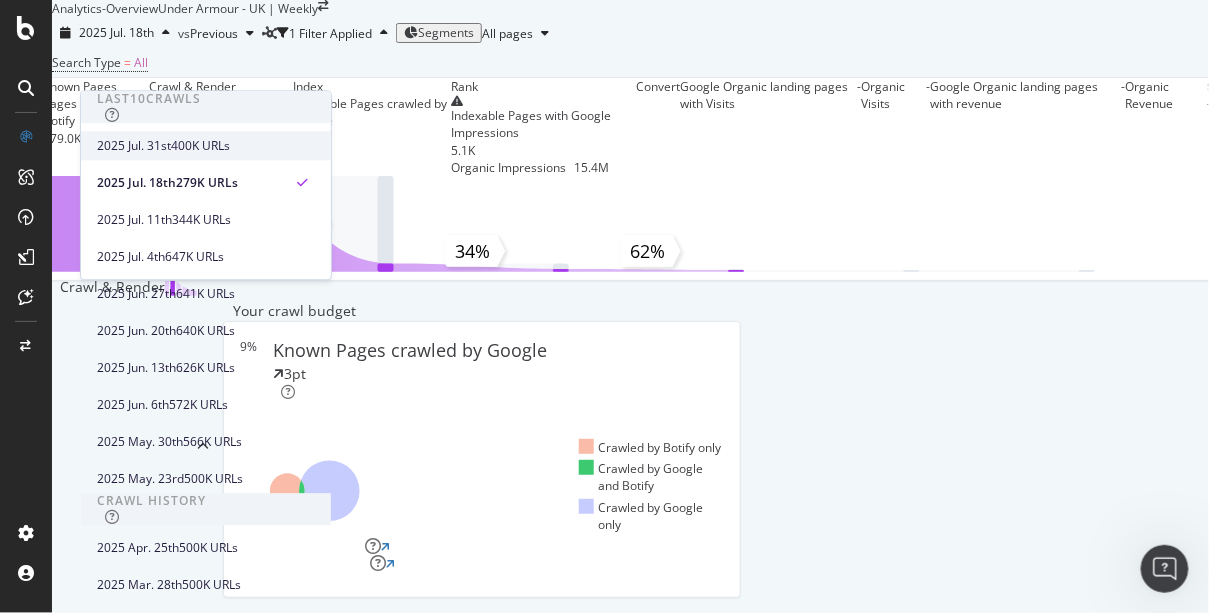 click on "2025 Jul. 31st" at bounding box center (134, 146) 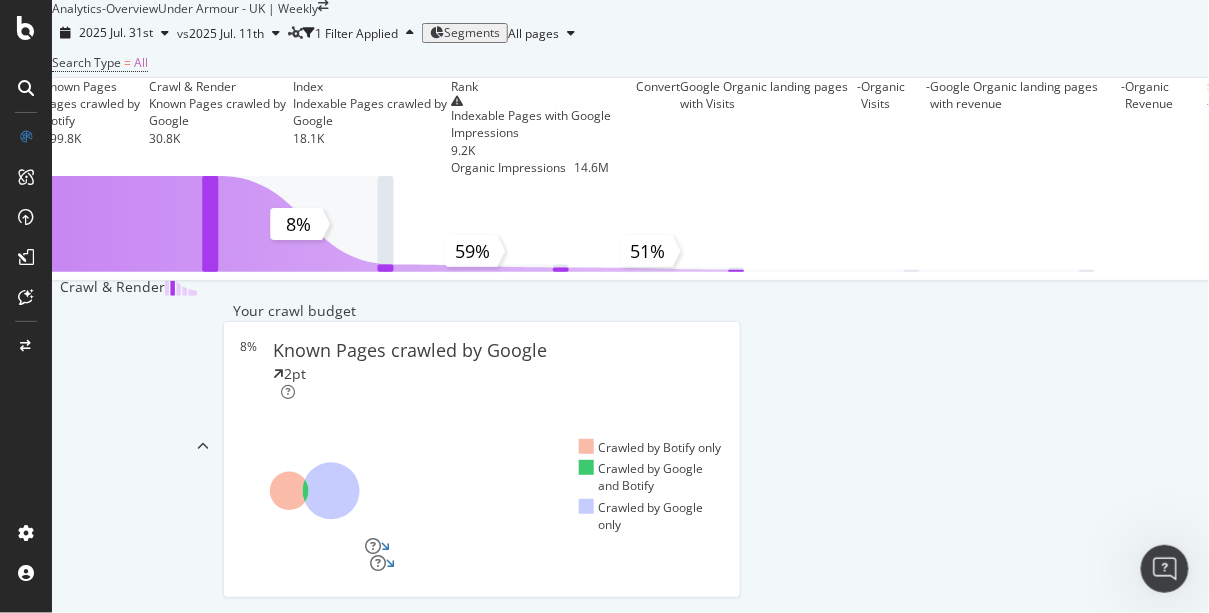 scroll, scrollTop: 0, scrollLeft: 0, axis: both 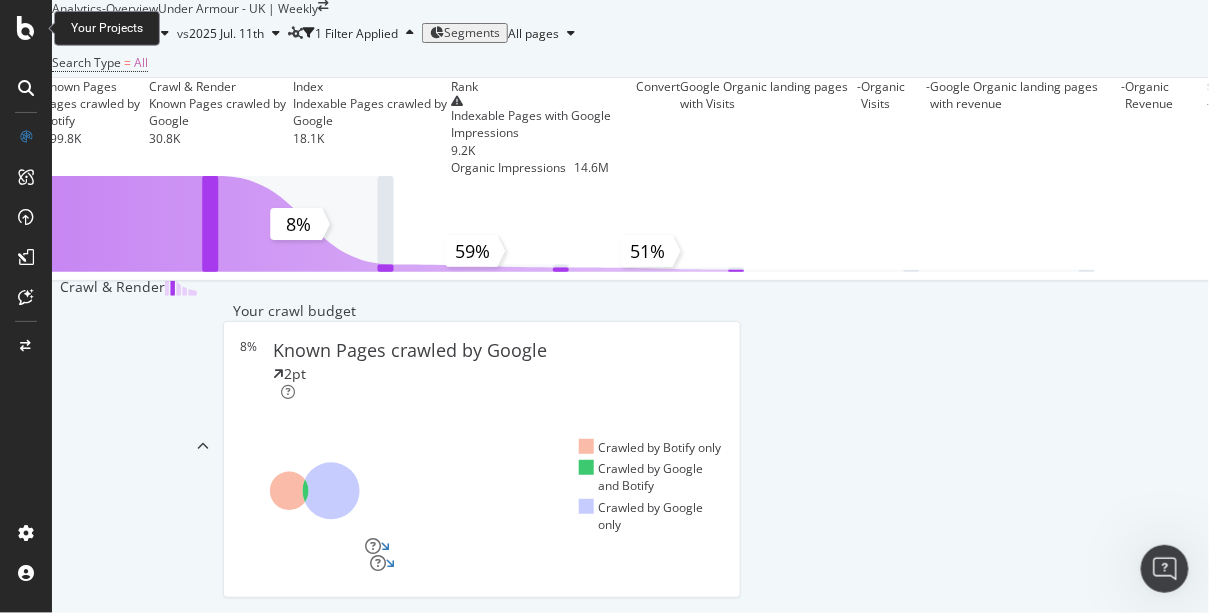 click at bounding box center (26, 28) 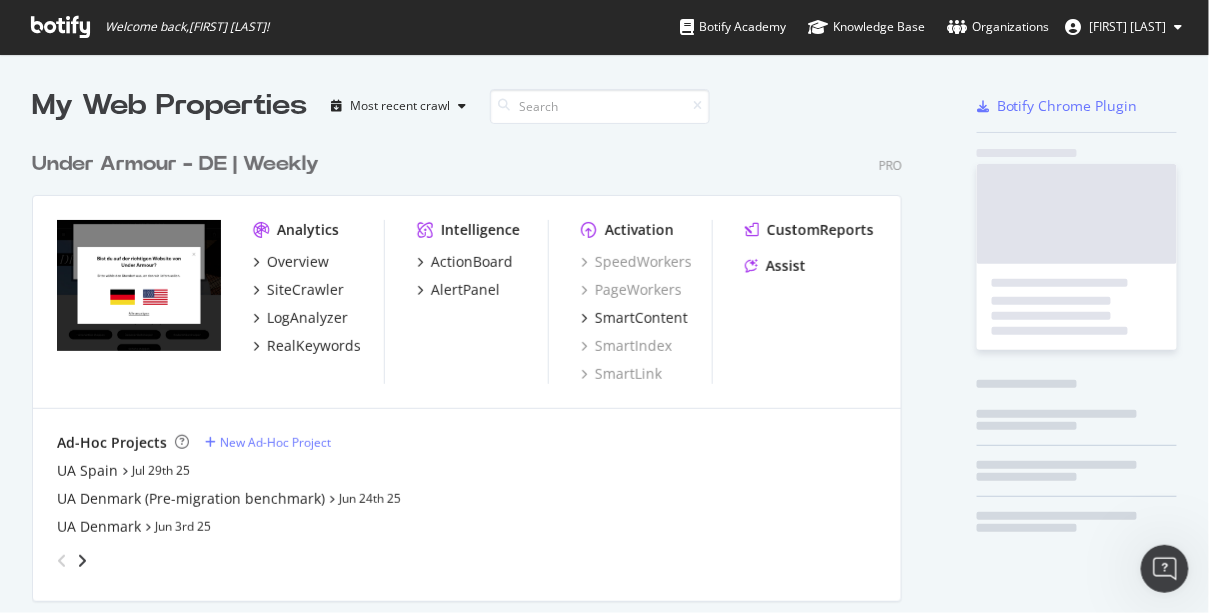 scroll, scrollTop: 13, scrollLeft: 13, axis: both 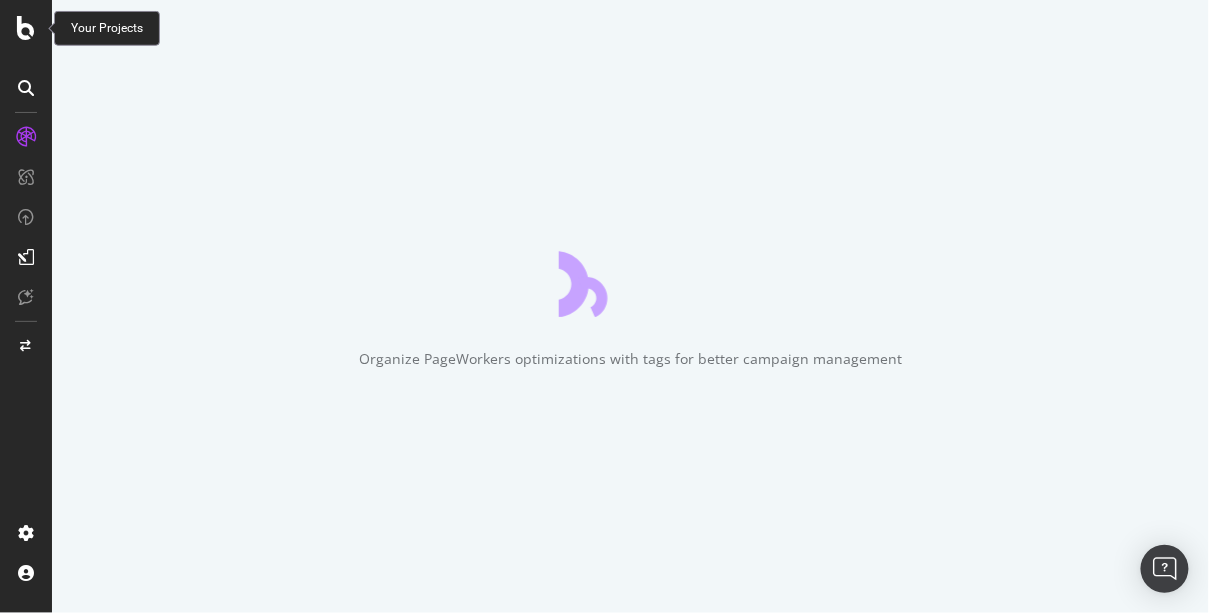 click at bounding box center (26, 28) 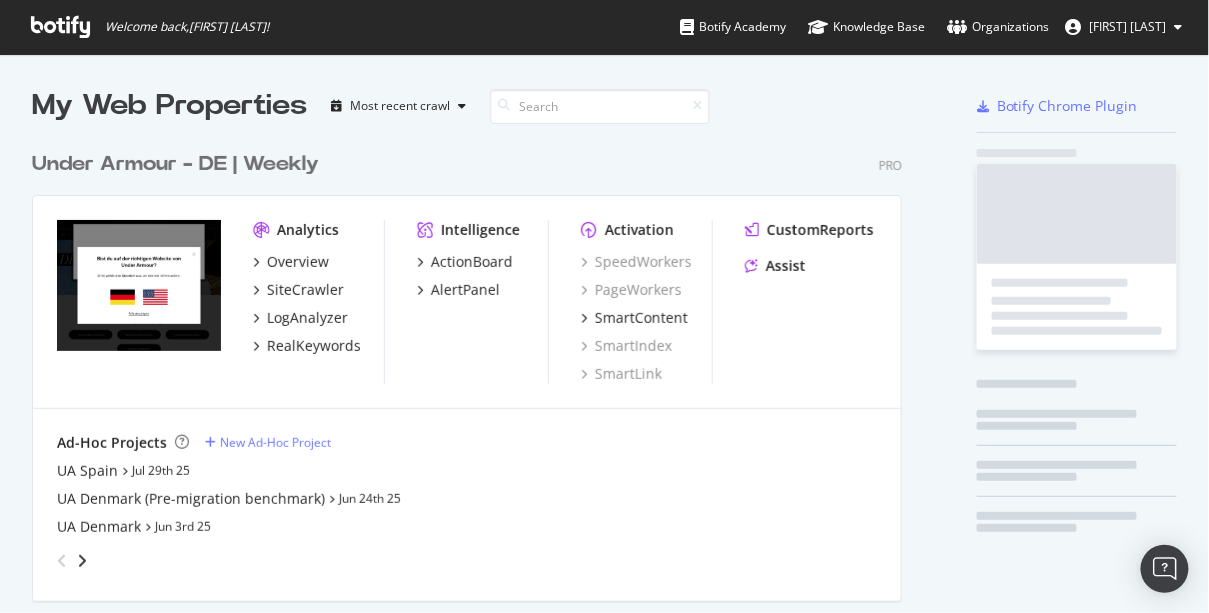 scroll, scrollTop: 13, scrollLeft: 13, axis: both 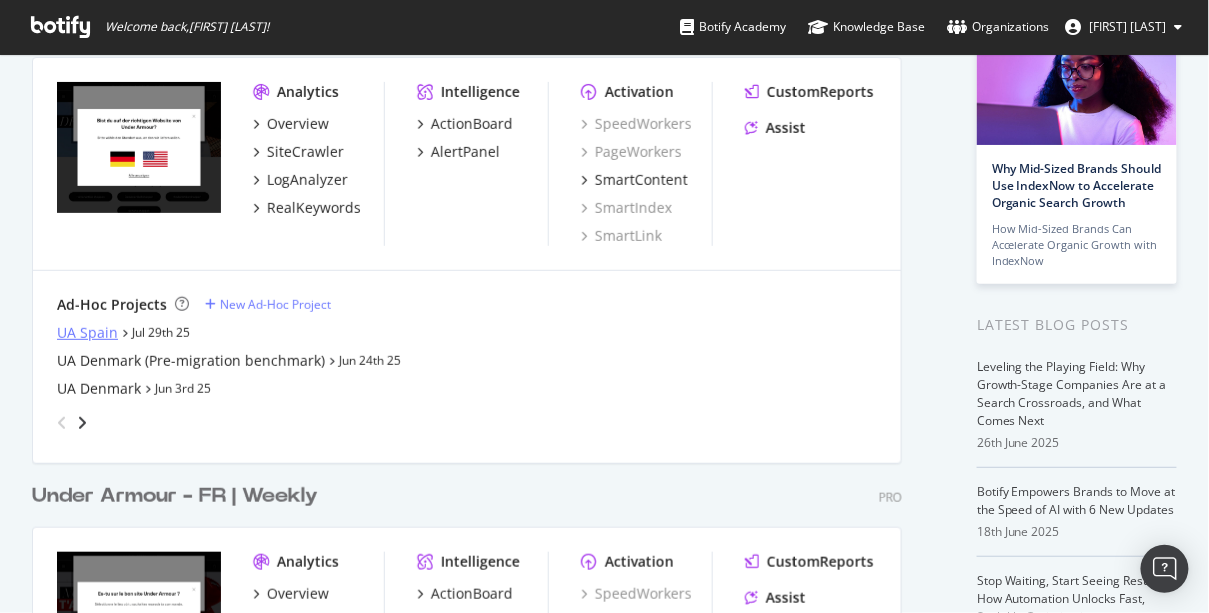 click on "UA Spain" at bounding box center (87, 333) 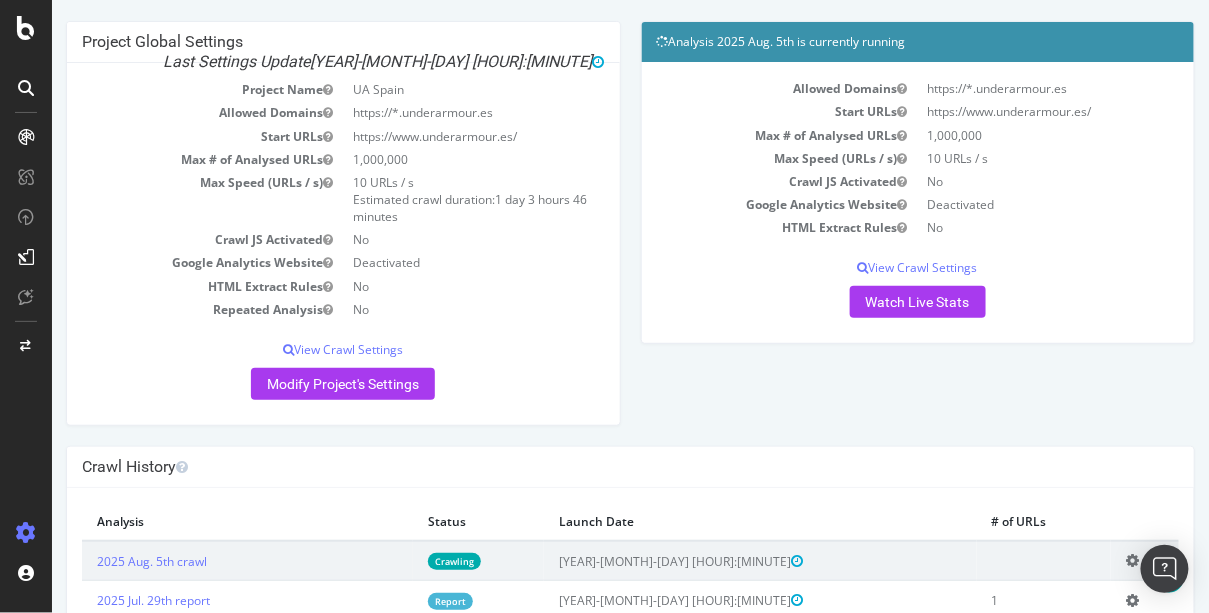 scroll, scrollTop: 0, scrollLeft: 0, axis: both 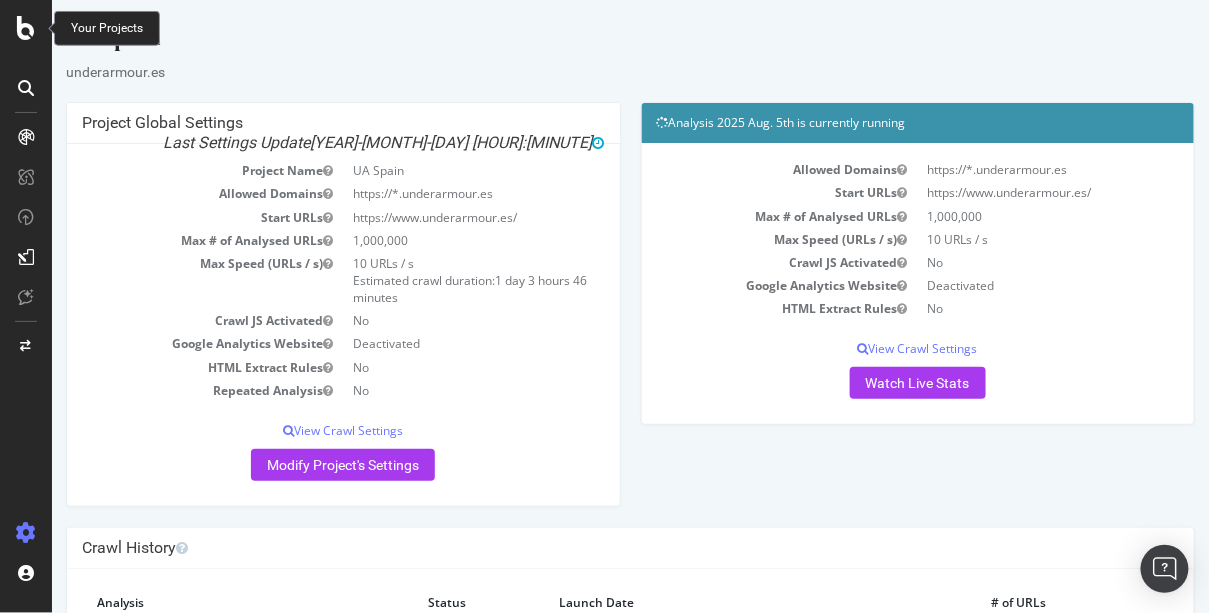 click at bounding box center [26, 28] 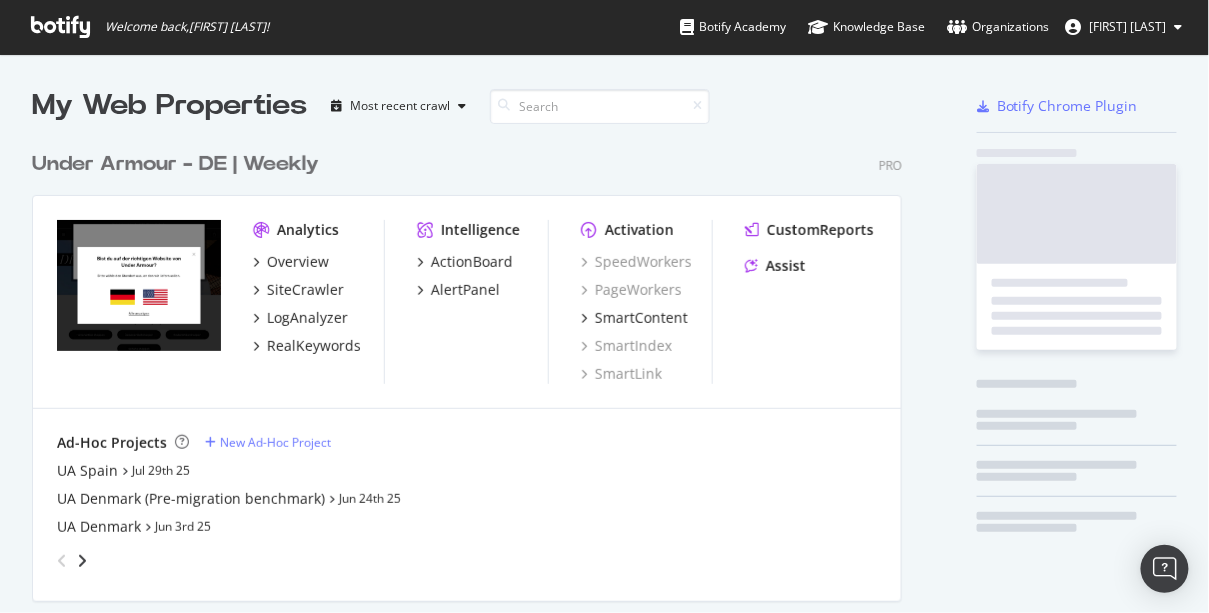 scroll, scrollTop: 13, scrollLeft: 13, axis: both 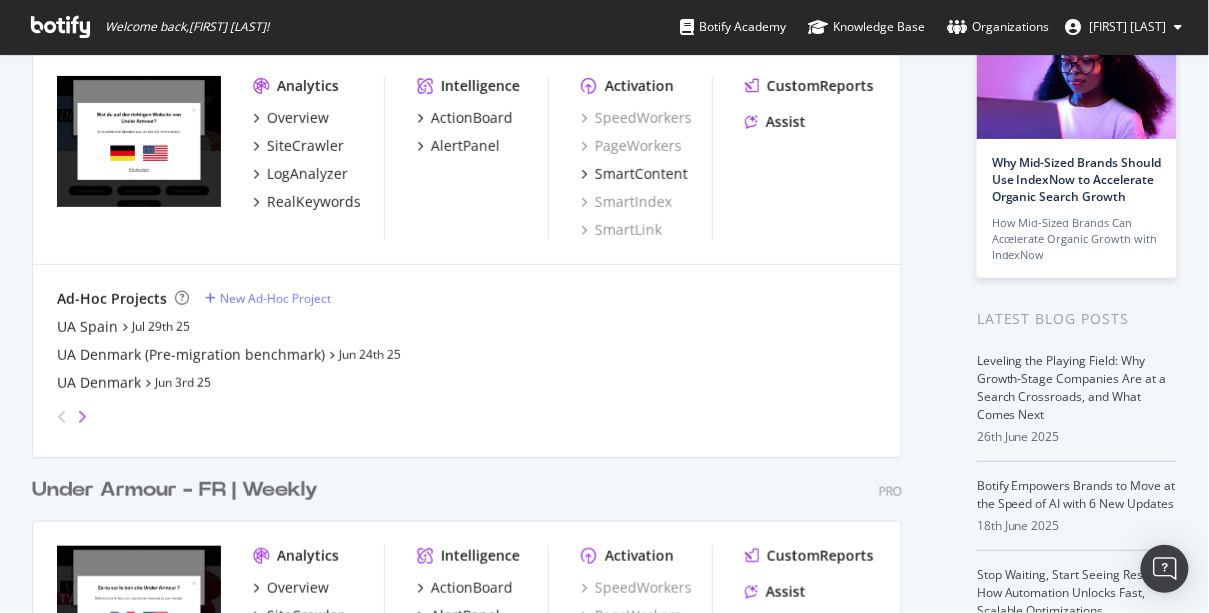 click at bounding box center (82, 417) 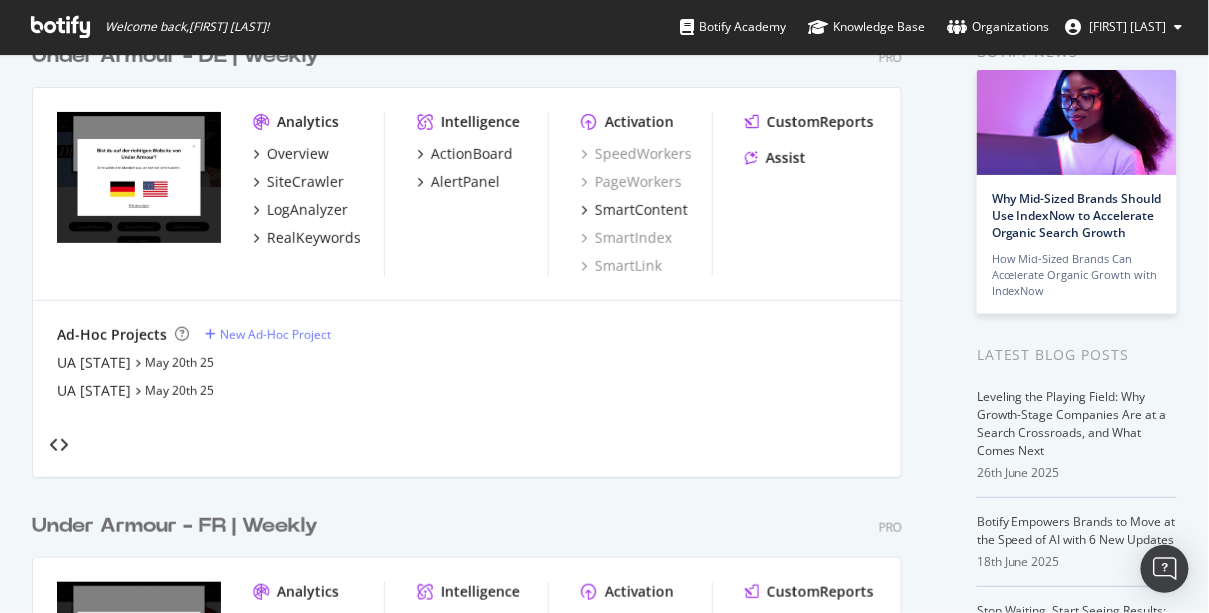scroll, scrollTop: 93, scrollLeft: 0, axis: vertical 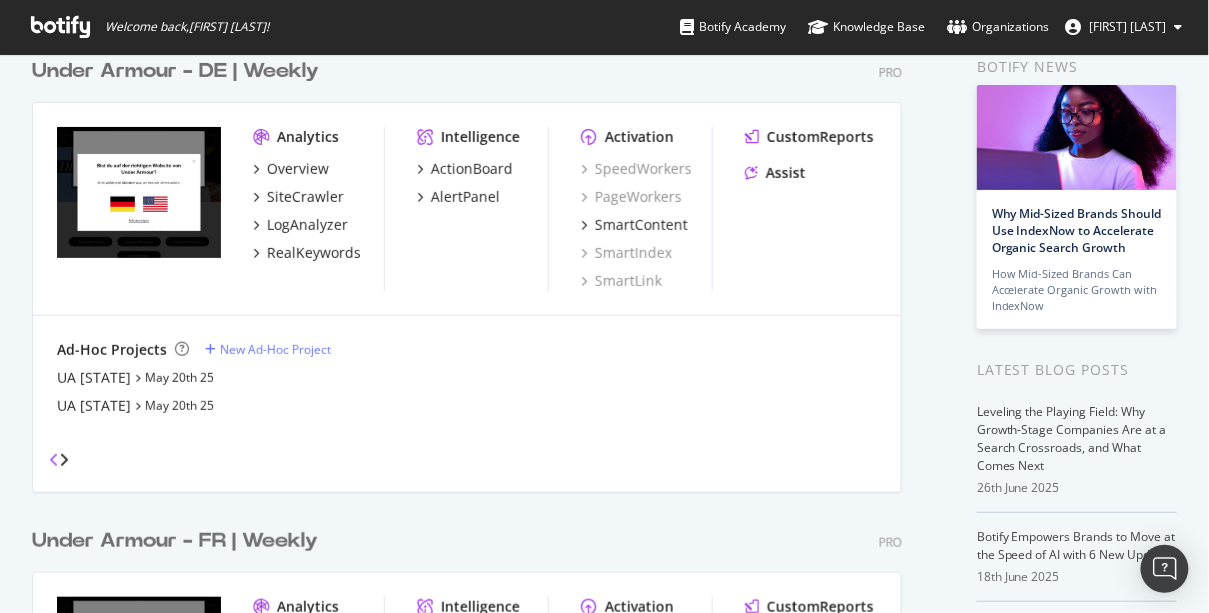 click at bounding box center (54, 460) 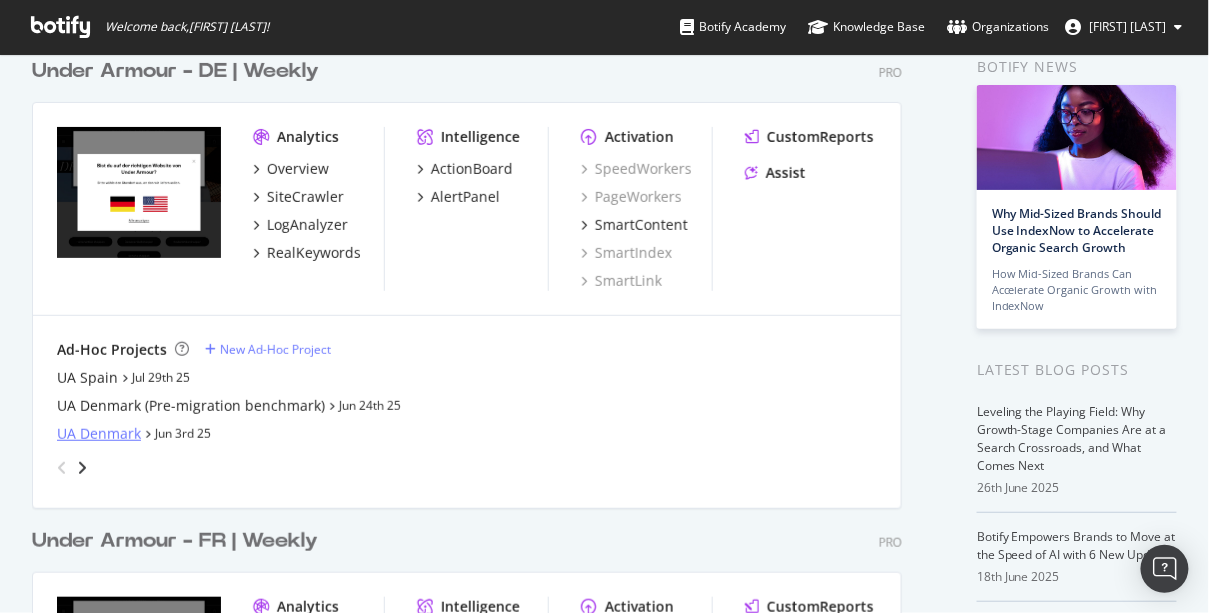 click on "UA Denmark" at bounding box center (99, 434) 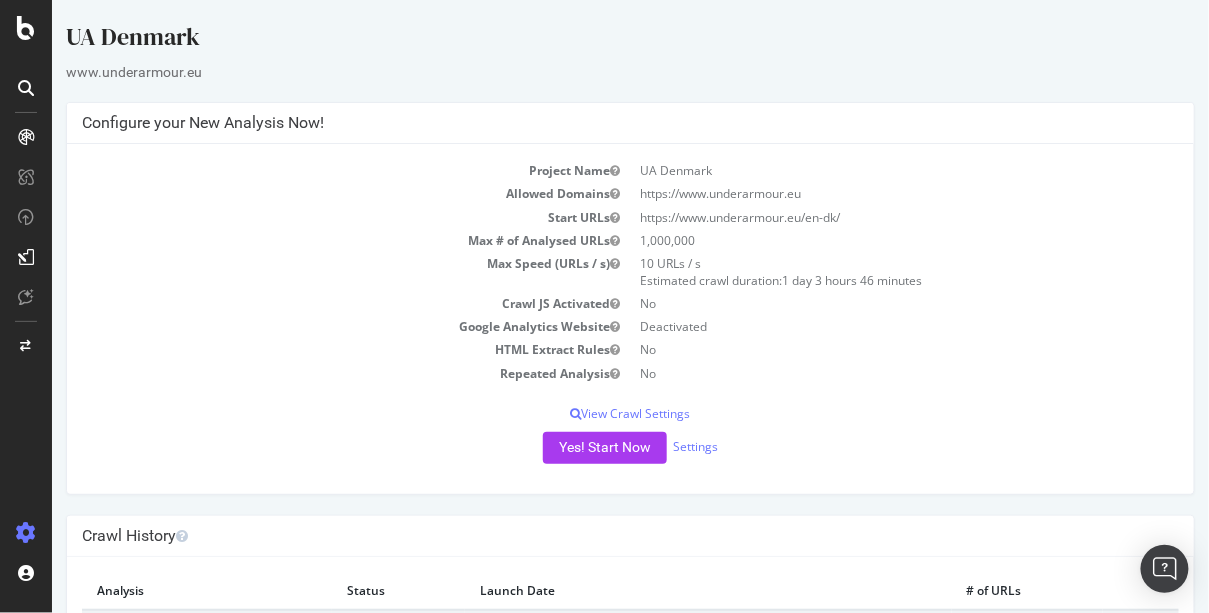 scroll, scrollTop: 91, scrollLeft: 0, axis: vertical 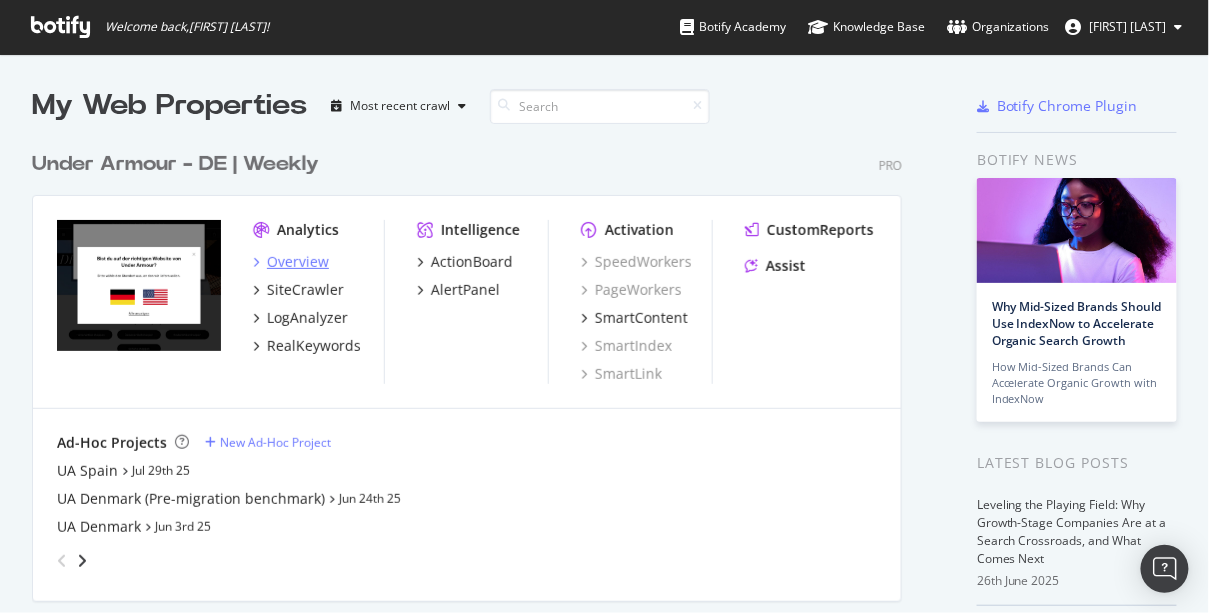 click on "Overview" at bounding box center [298, 262] 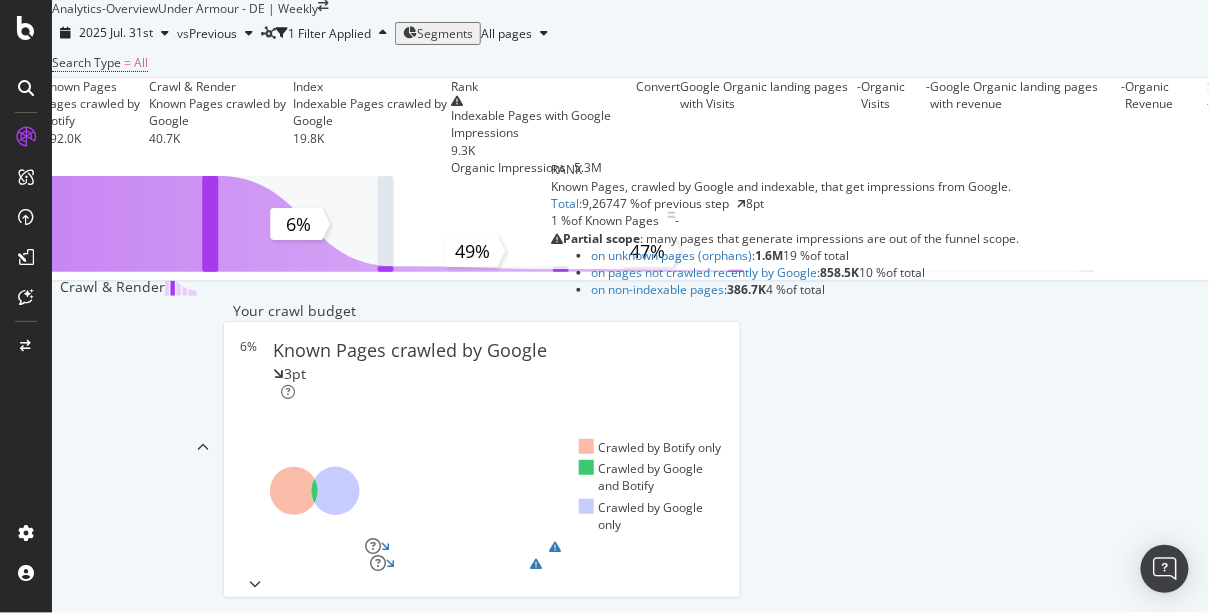 scroll, scrollTop: 0, scrollLeft: 0, axis: both 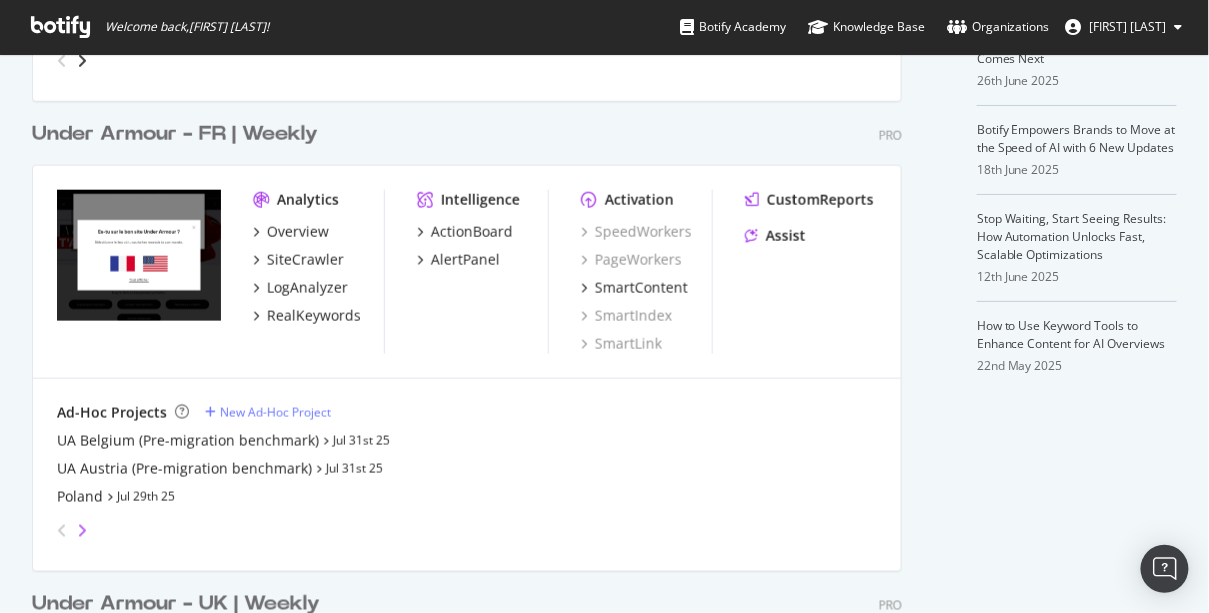 click at bounding box center [82, 531] 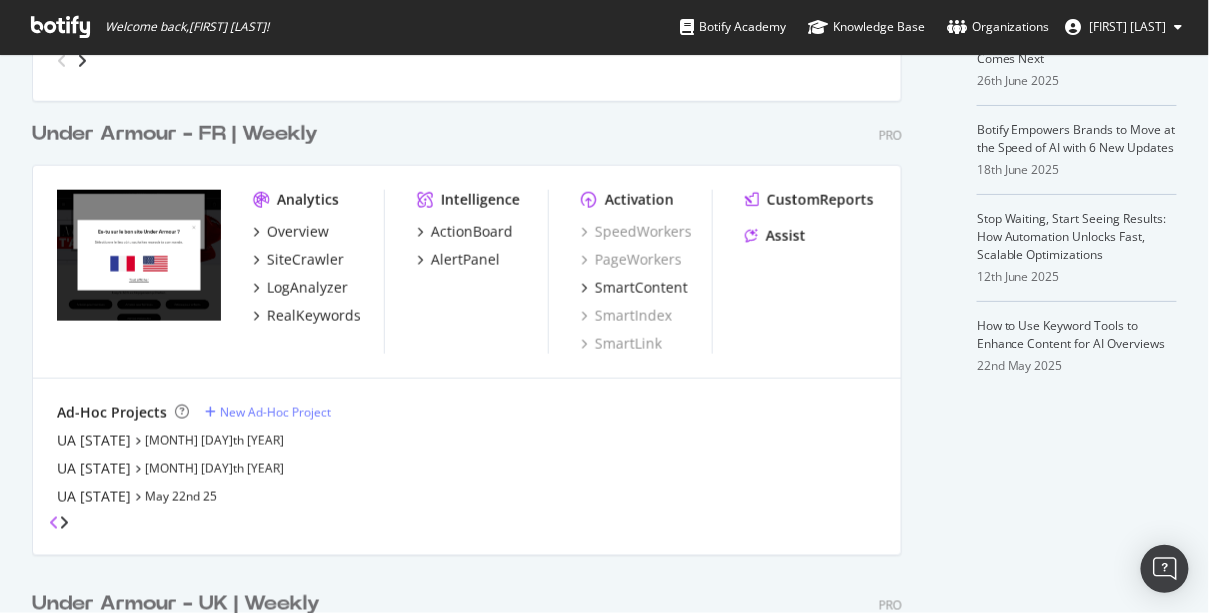 click at bounding box center (54, 523) 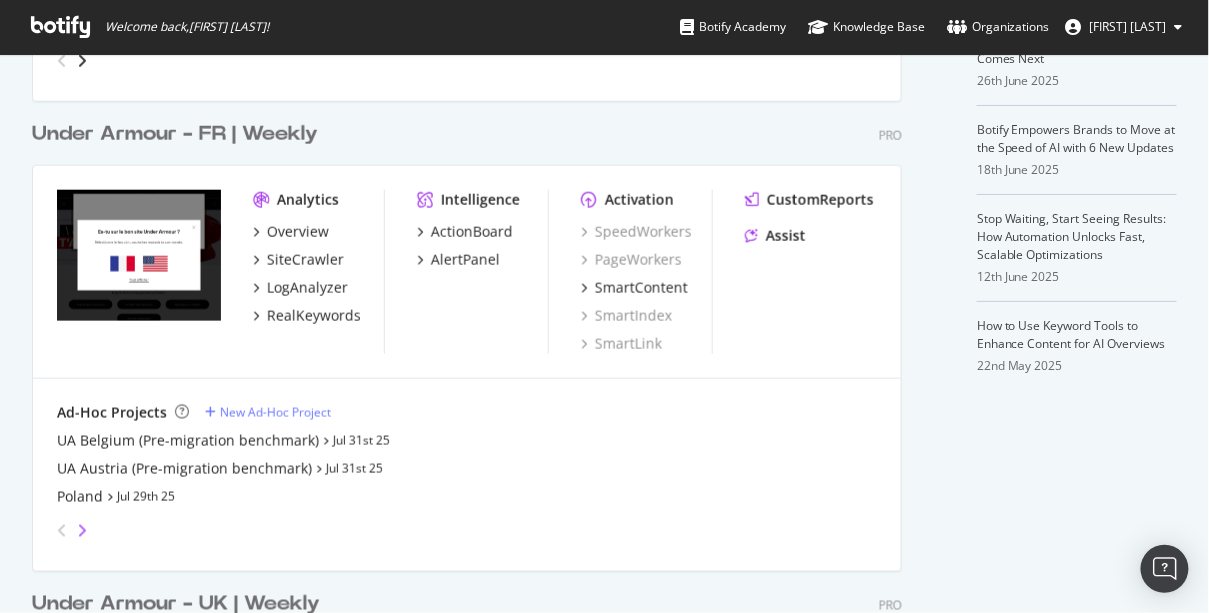 click at bounding box center (82, 531) 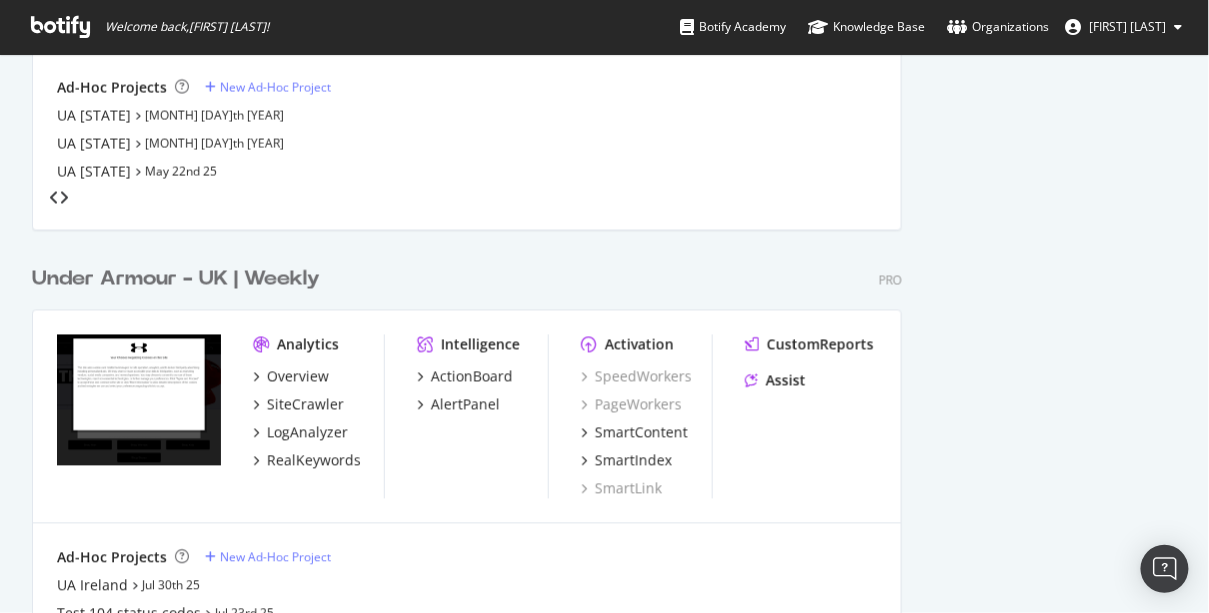 scroll, scrollTop: 954, scrollLeft: 0, axis: vertical 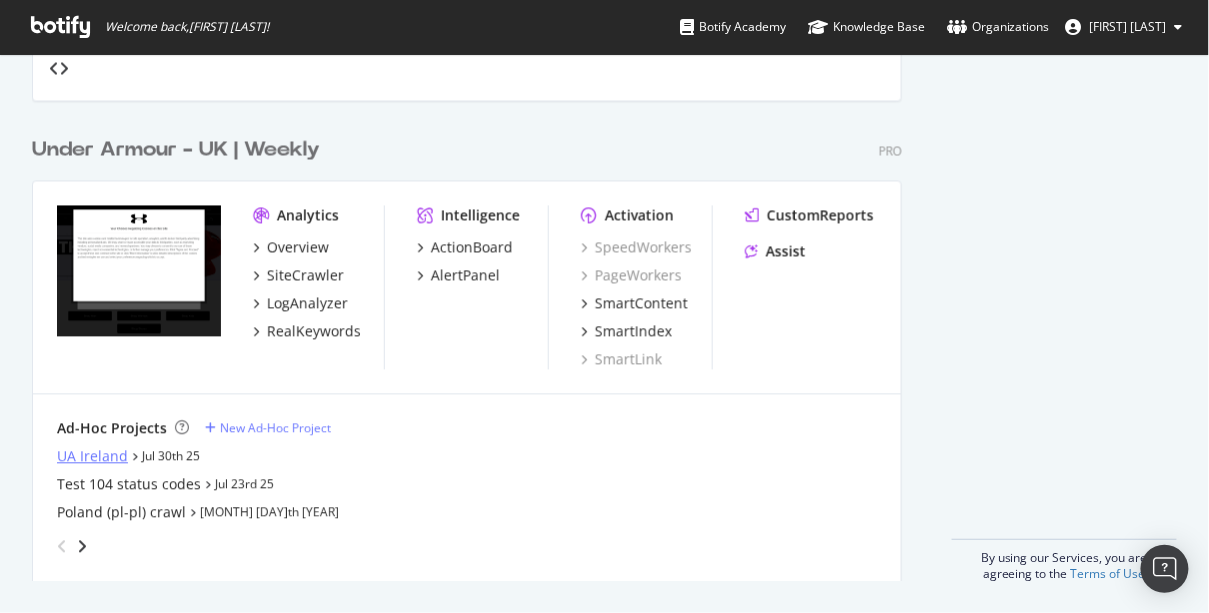 click on "UA Ireland" at bounding box center [92, 457] 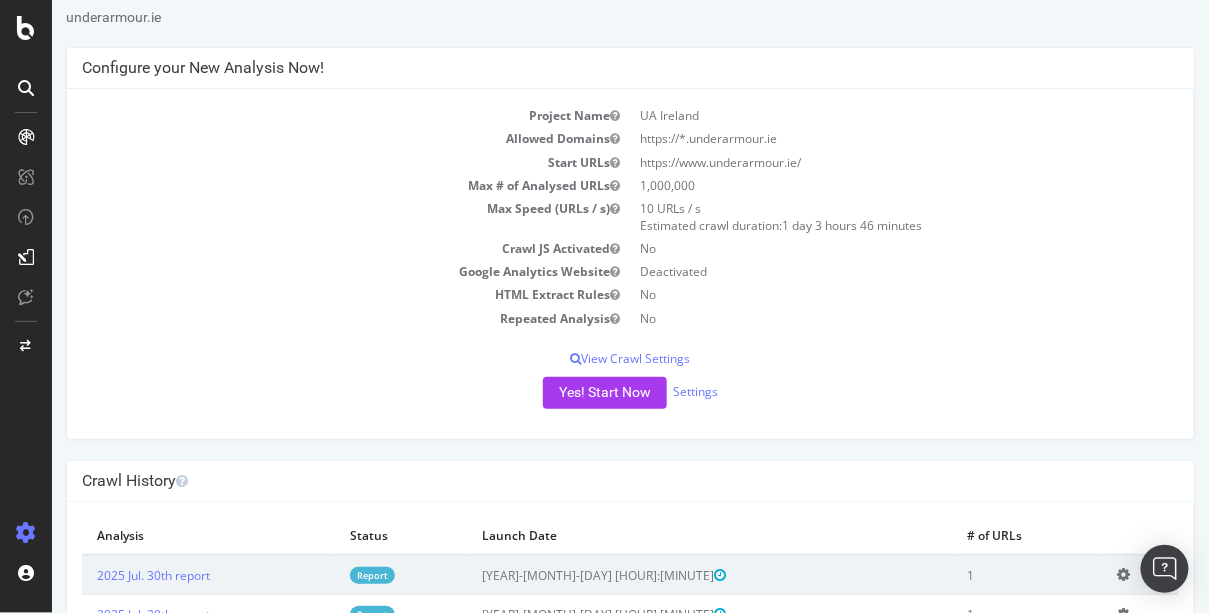 scroll, scrollTop: 169, scrollLeft: 0, axis: vertical 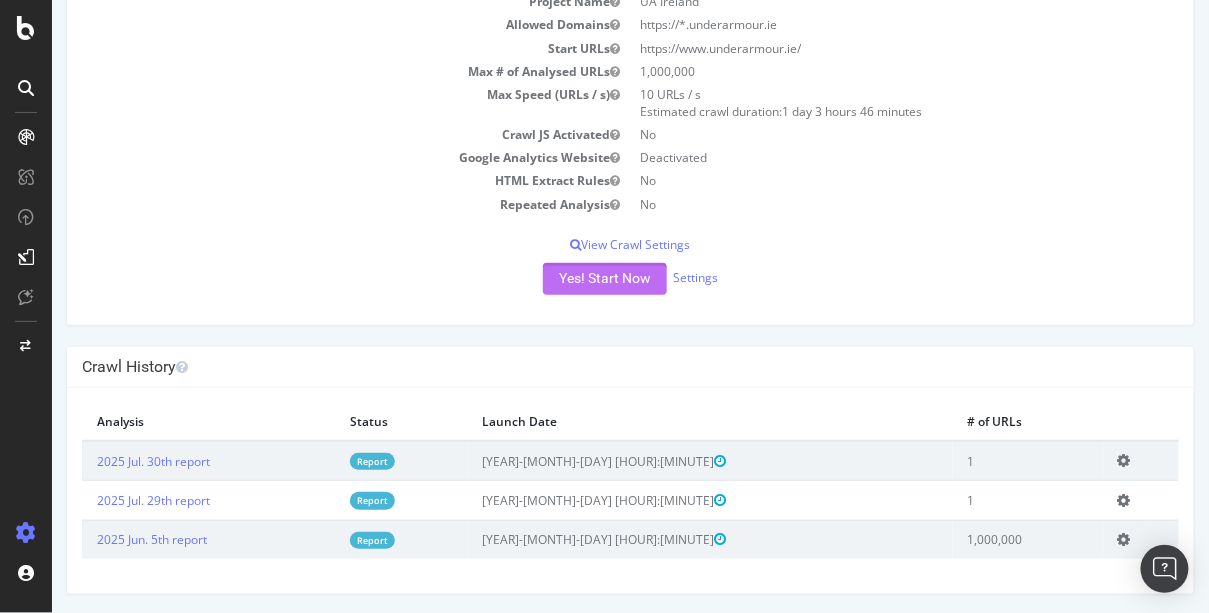 click on "Yes! Start Now" at bounding box center (604, 279) 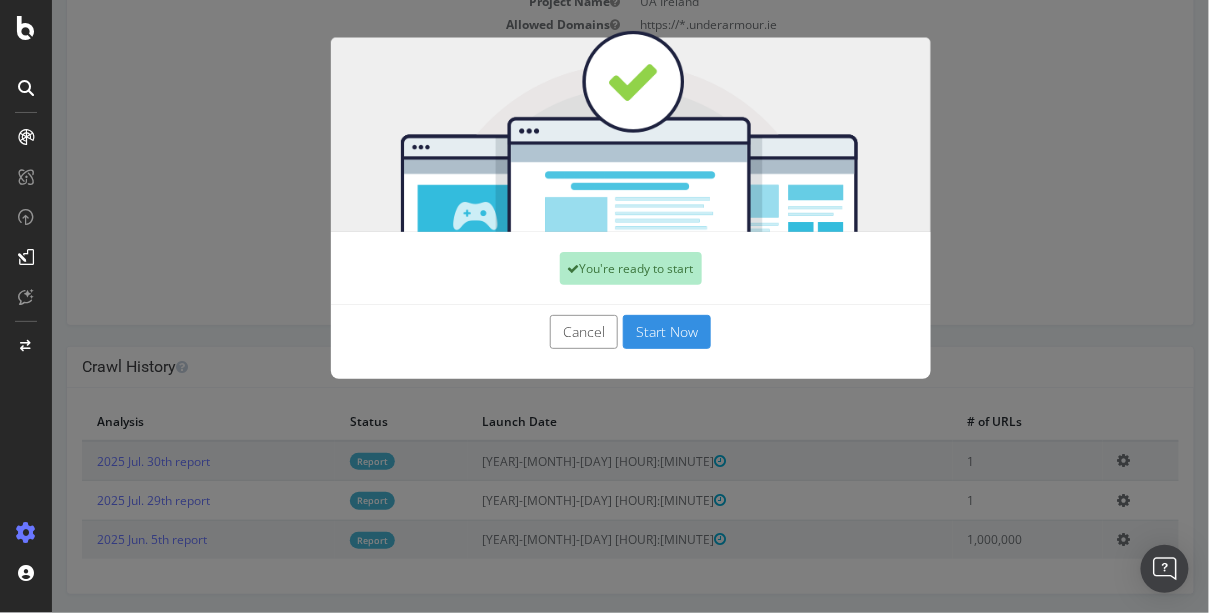 click on "Start Now" at bounding box center (666, 332) 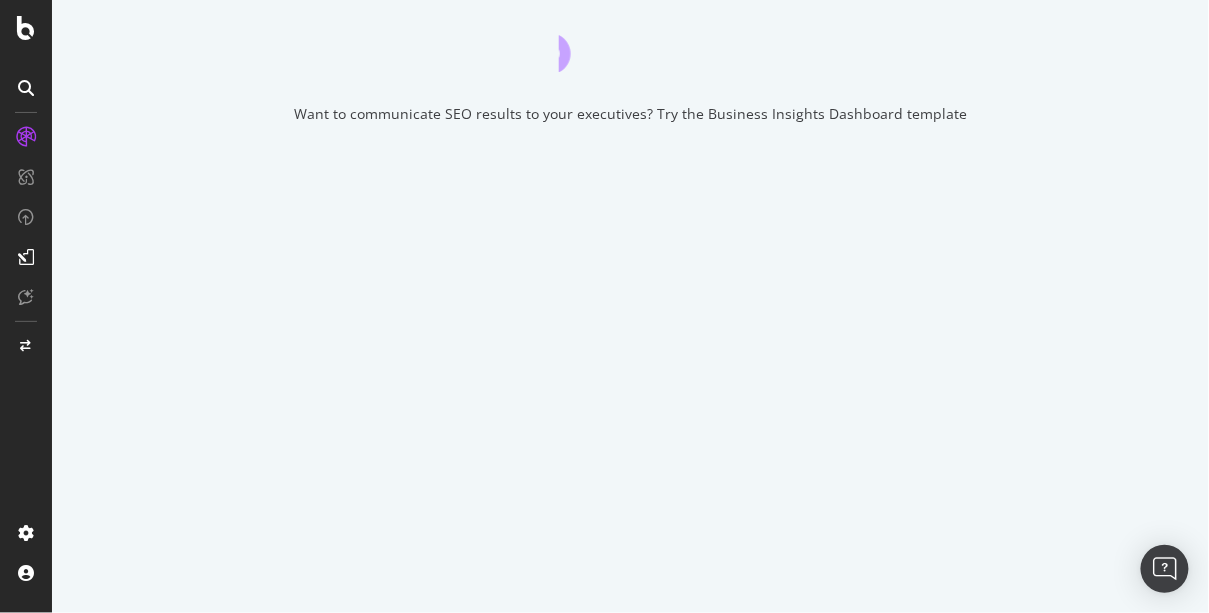 scroll, scrollTop: 0, scrollLeft: 0, axis: both 